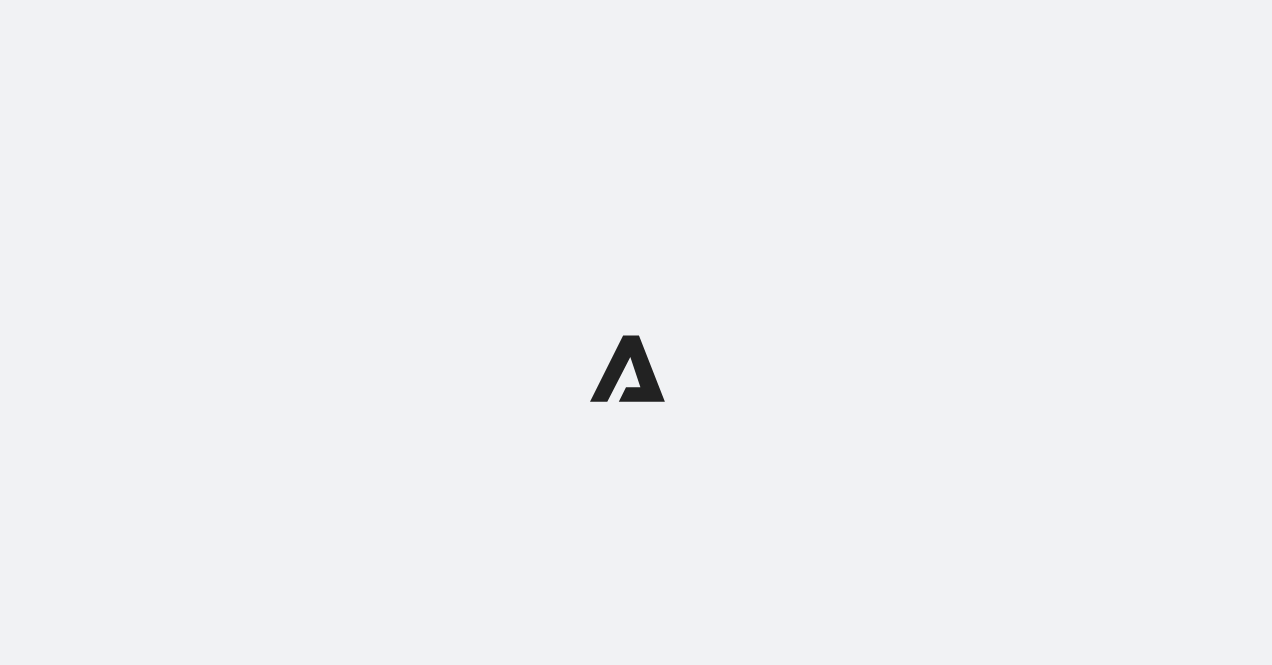 scroll, scrollTop: 0, scrollLeft: 0, axis: both 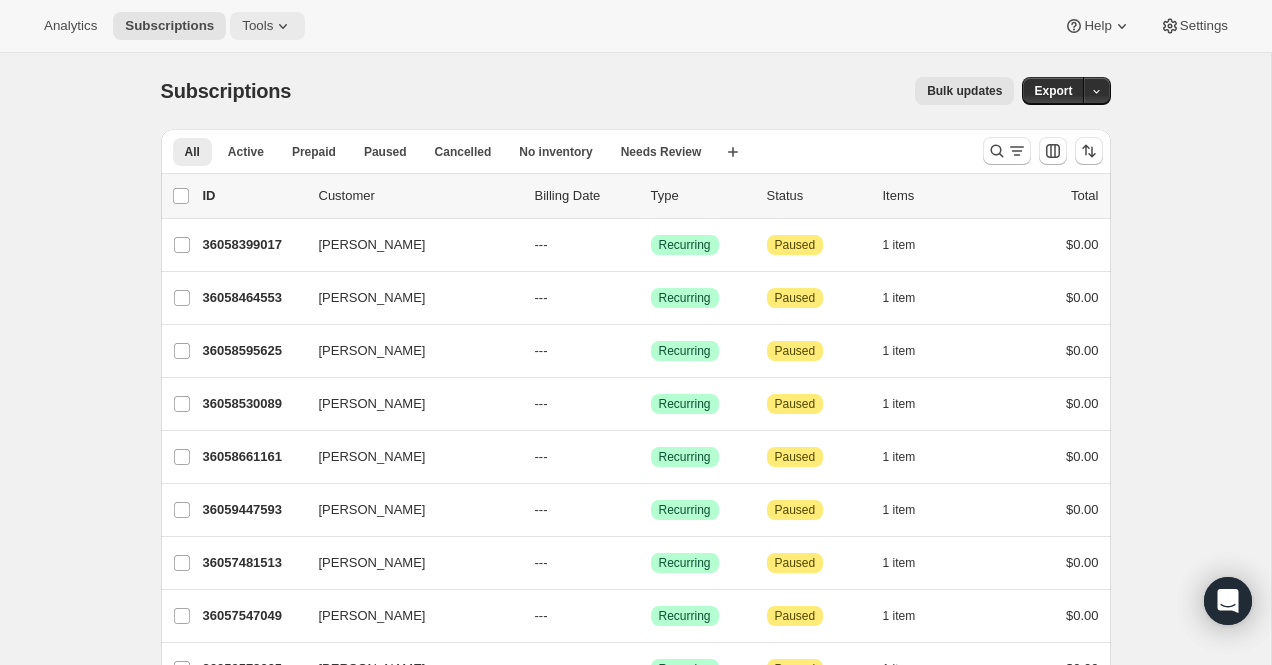 click on "Tools" at bounding box center (257, 26) 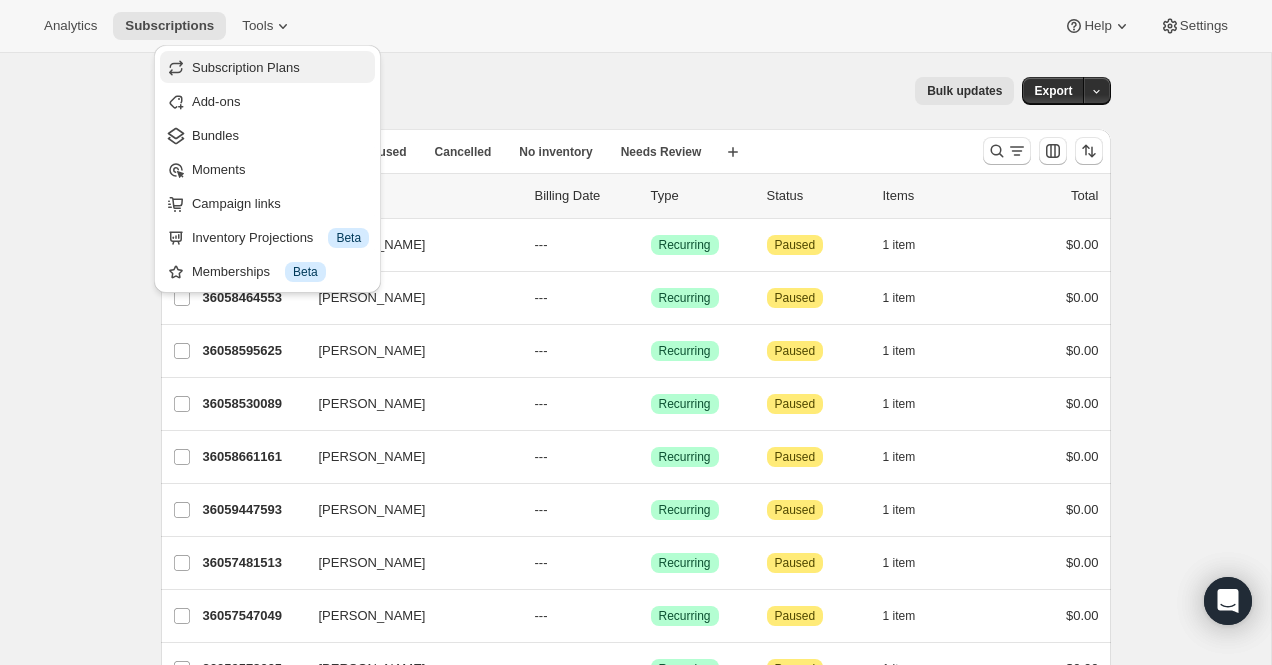 click on "Subscription Plans" at bounding box center [267, 67] 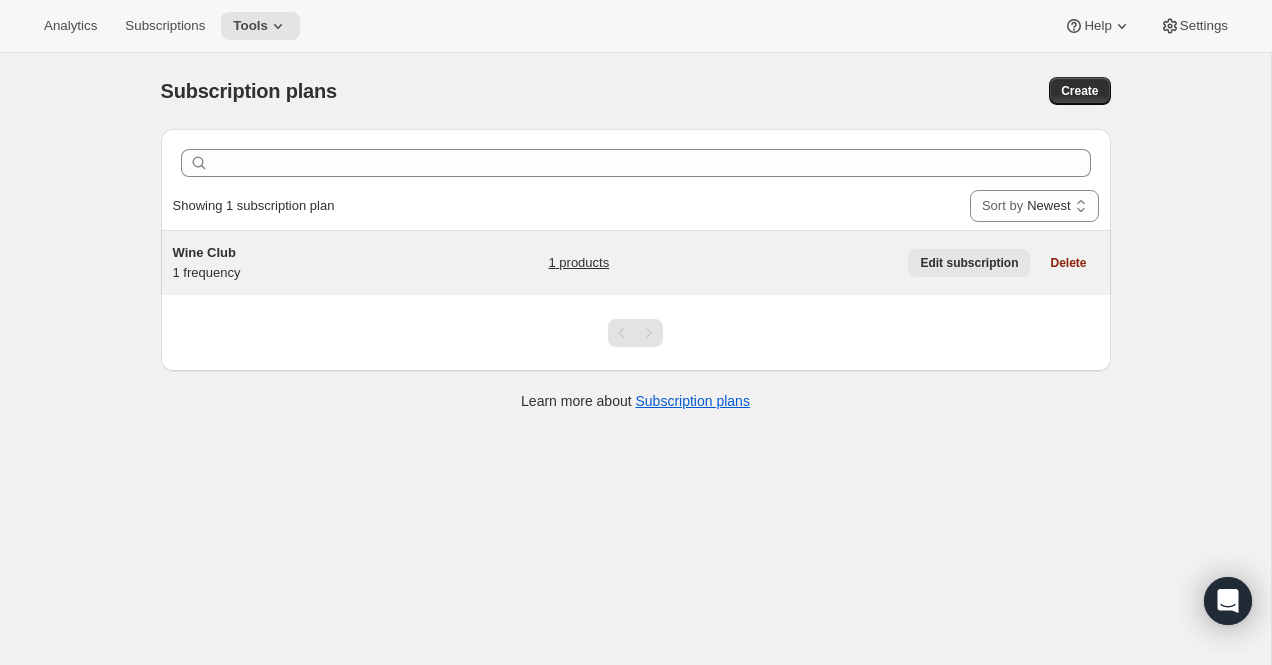 click on "Edit subscription" at bounding box center [969, 263] 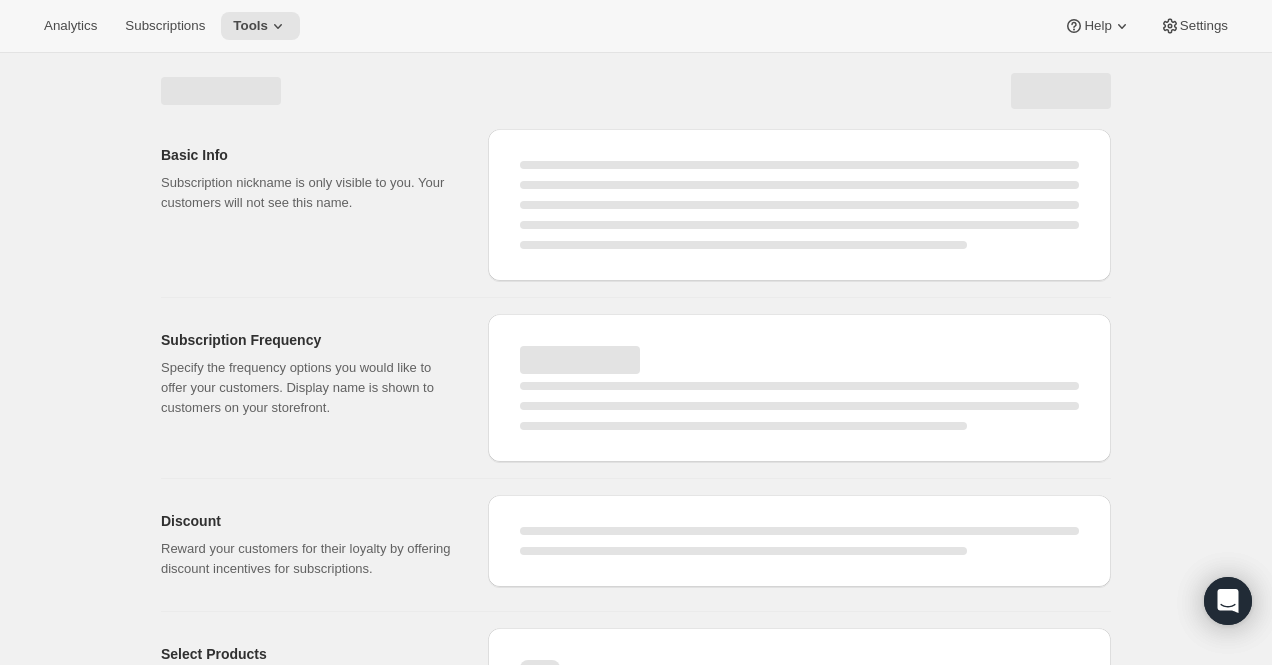 select on "WEEK" 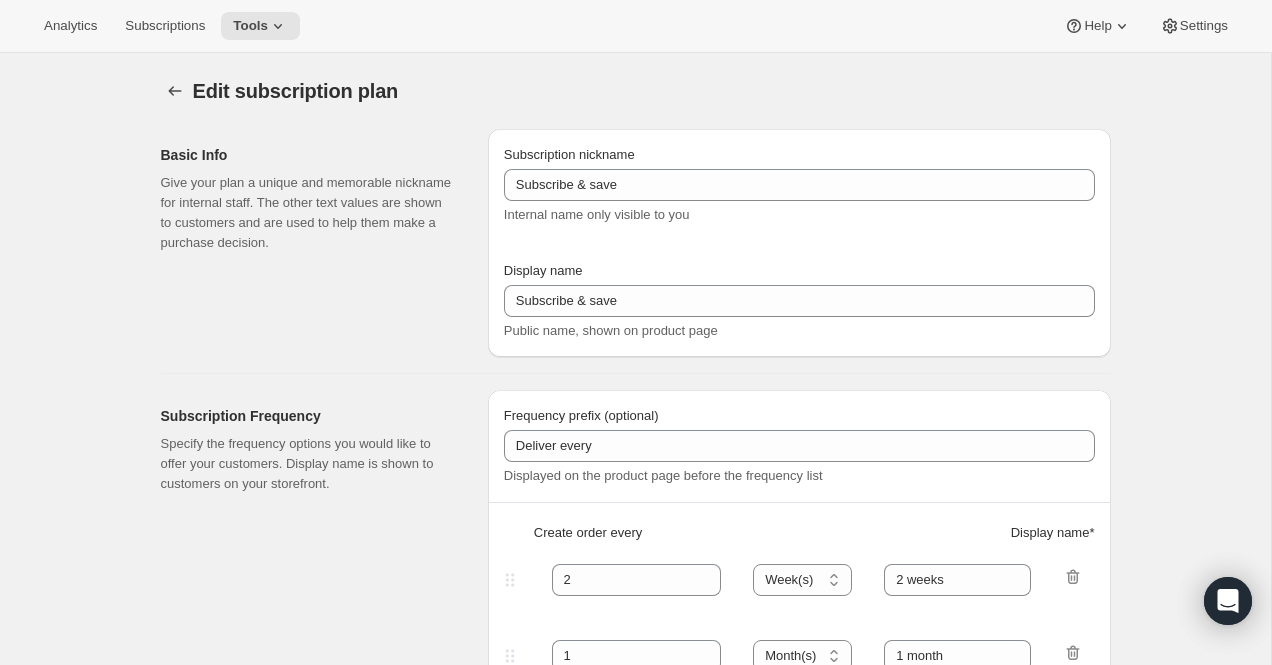 type on "Wine Club" 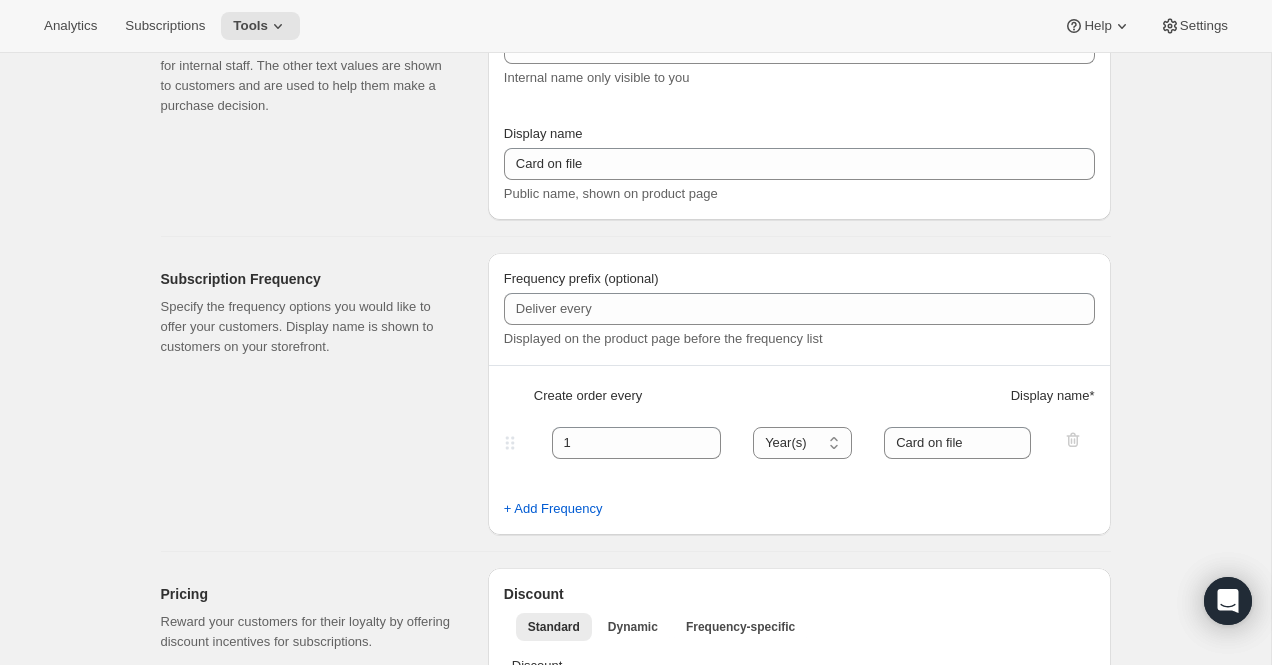 scroll, scrollTop: 0, scrollLeft: 0, axis: both 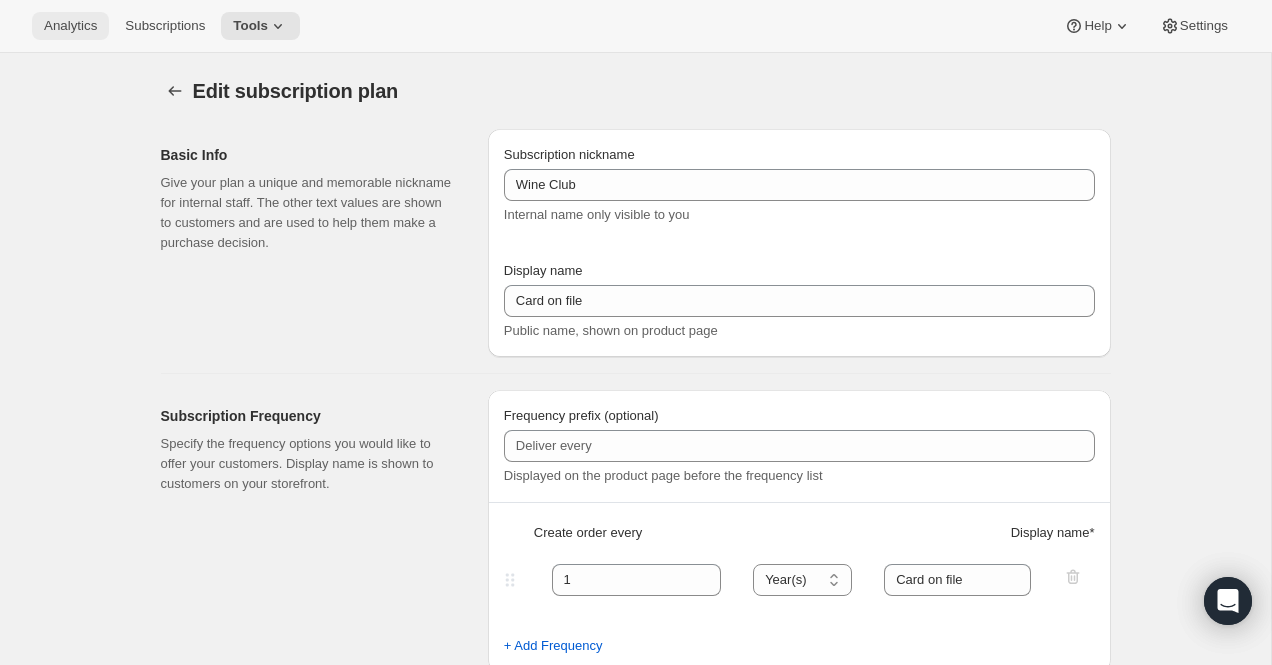 click on "Analytics" at bounding box center (70, 26) 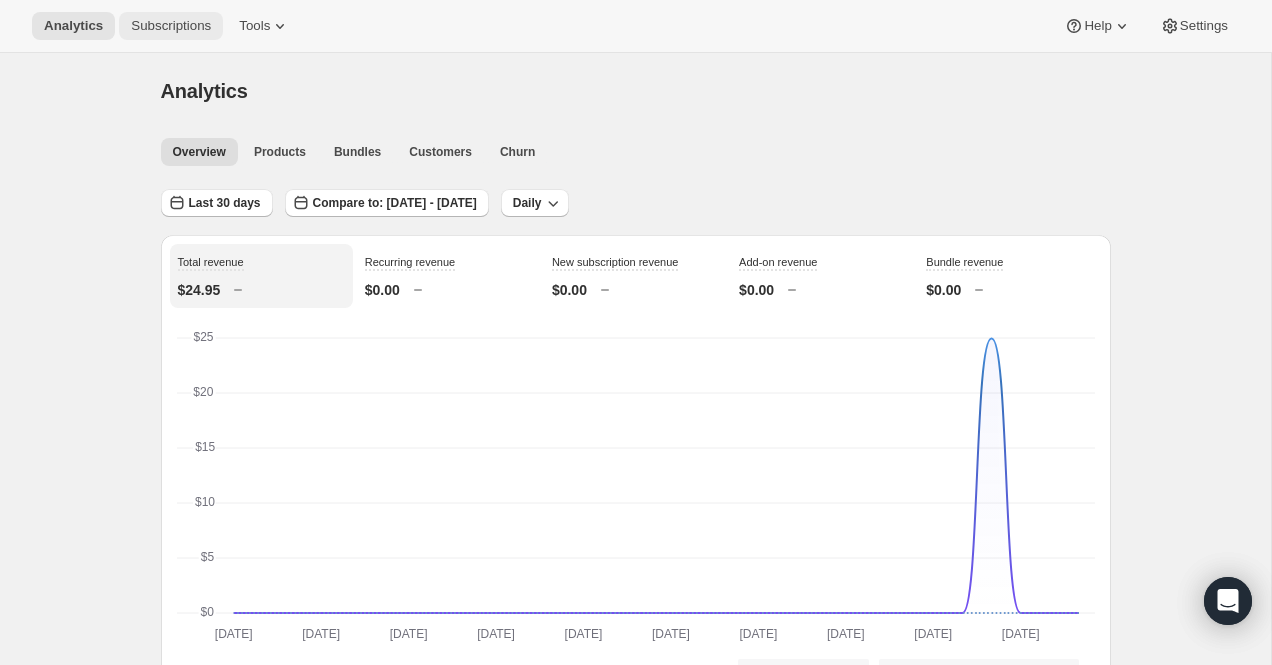 click on "Subscriptions" at bounding box center [171, 26] 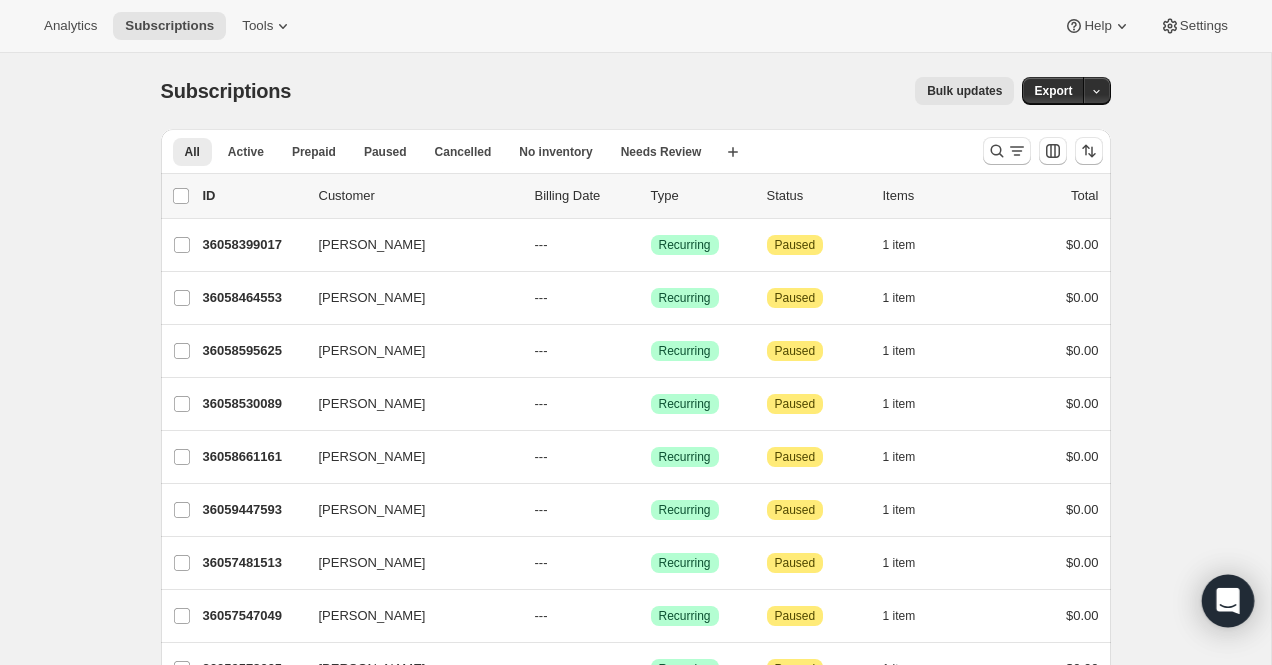 click at bounding box center (1228, 601) 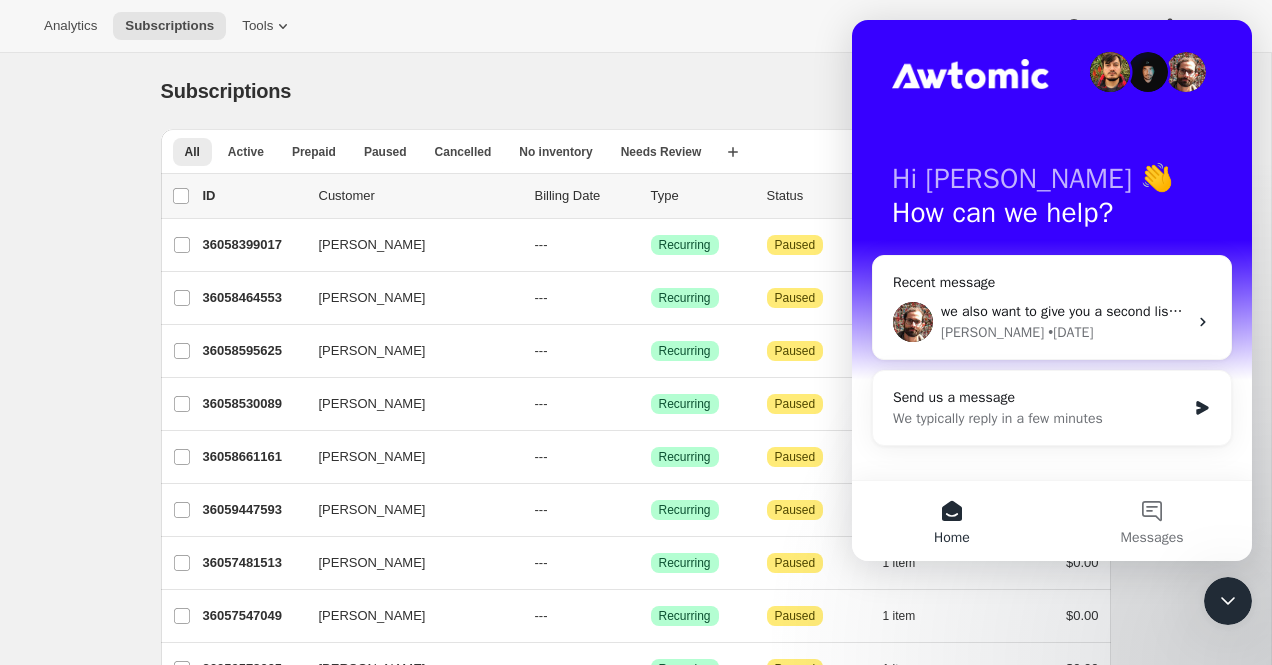 scroll, scrollTop: 0, scrollLeft: 0, axis: both 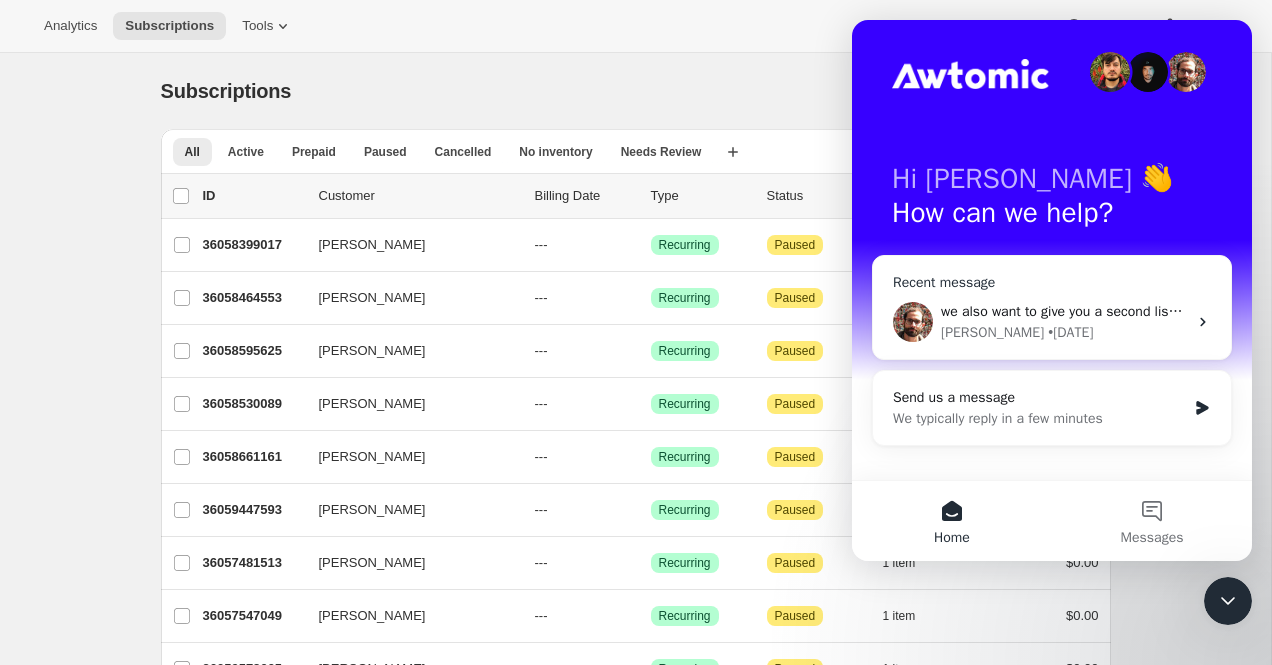 click on "[PERSON_NAME] •  [DATE]" at bounding box center [1064, 332] 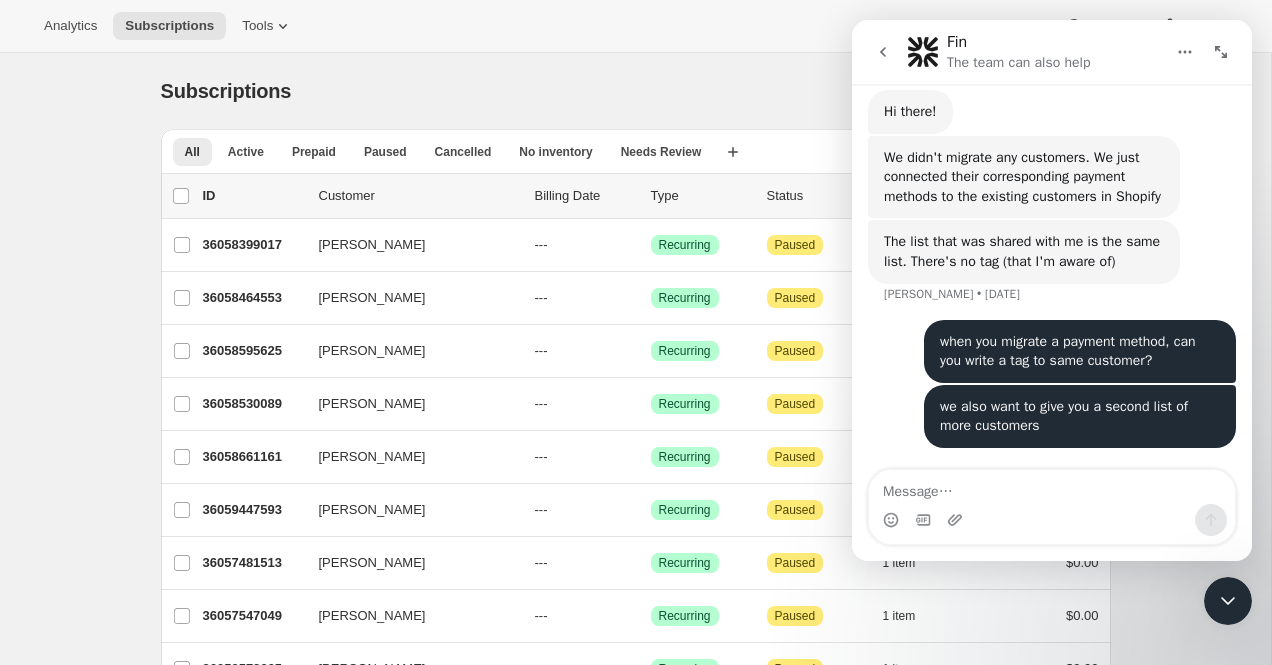scroll, scrollTop: 962, scrollLeft: 0, axis: vertical 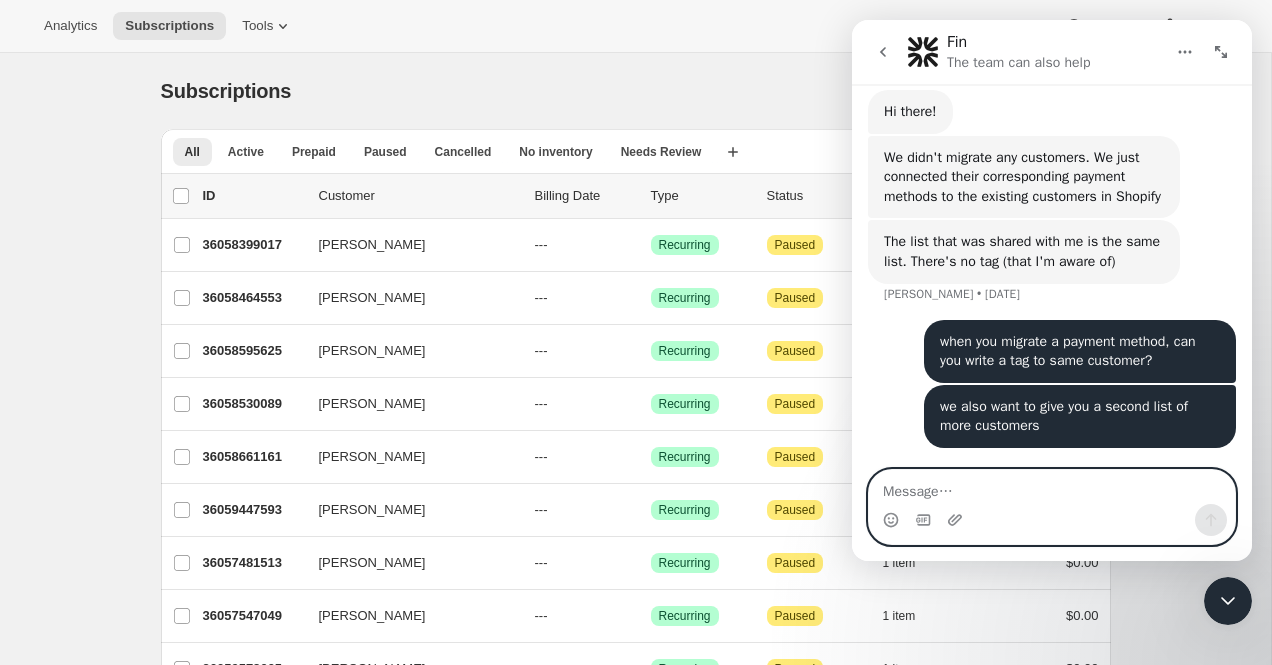 click at bounding box center [1052, 487] 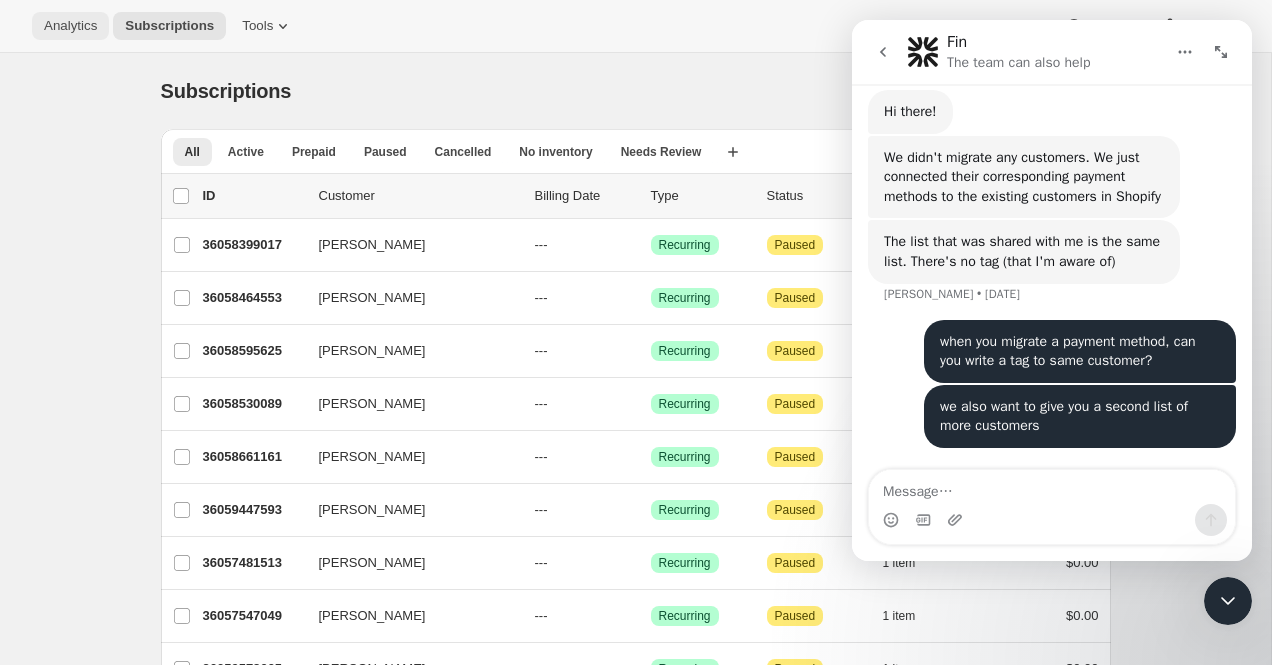 click on "Analytics" at bounding box center (70, 26) 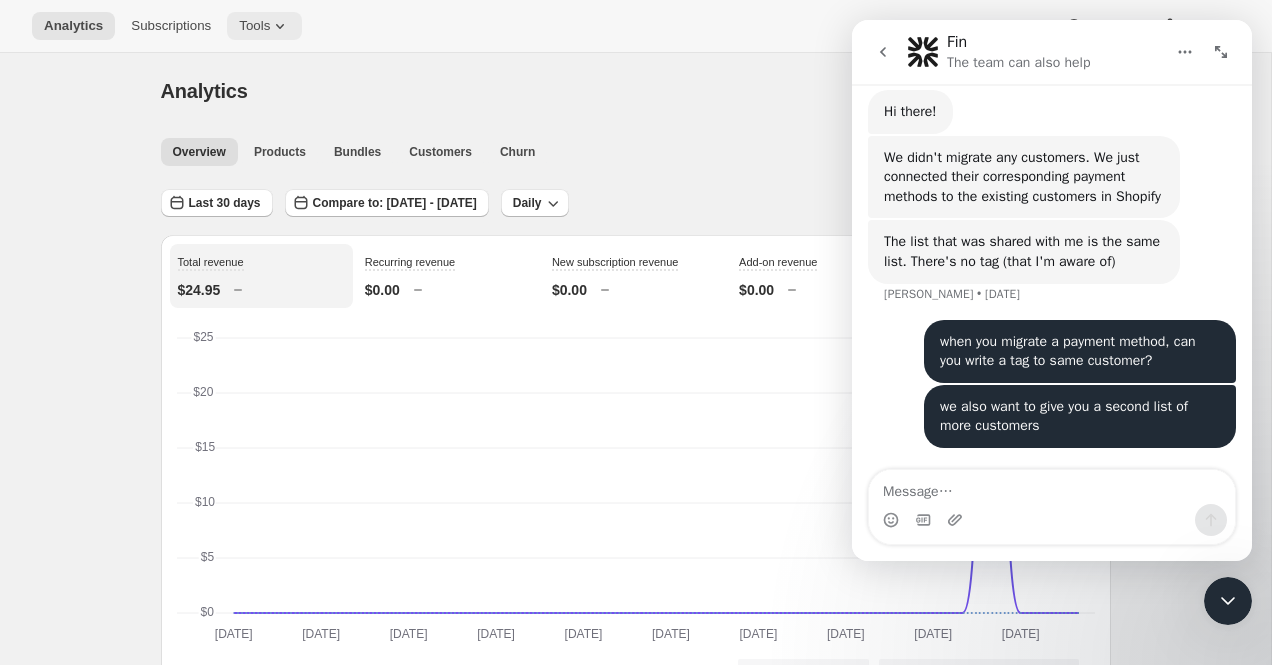 click on "Tools" at bounding box center [264, 26] 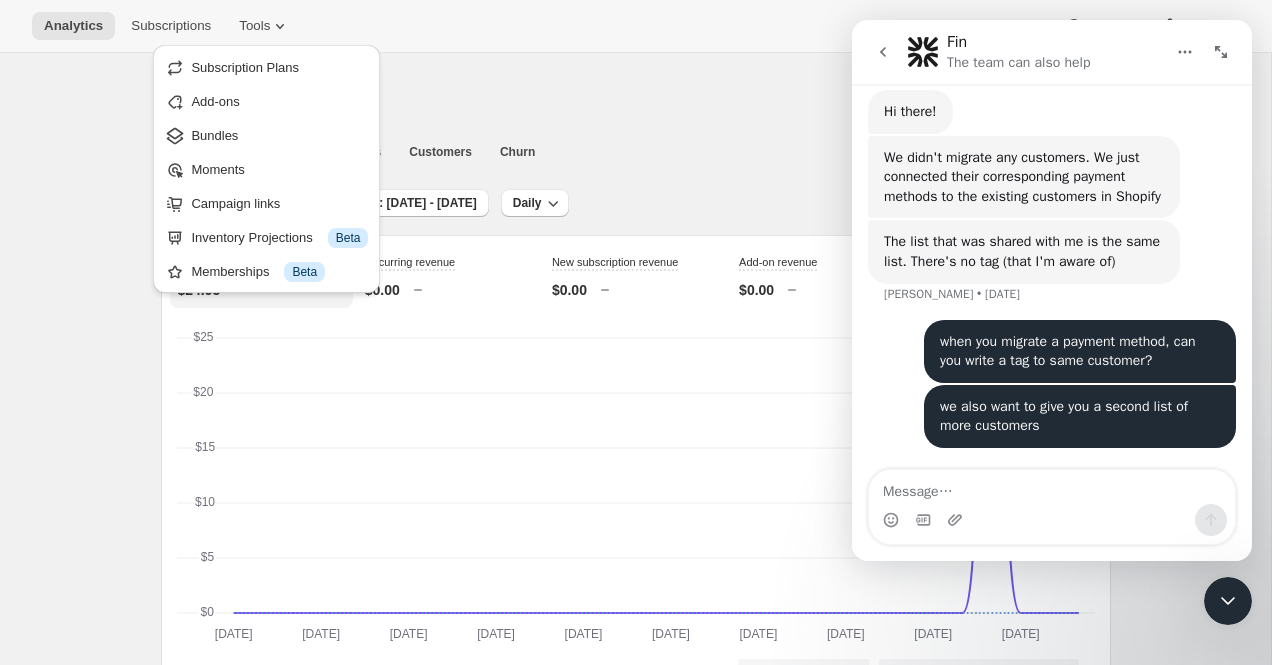 click on "Analytics" at bounding box center [636, 91] 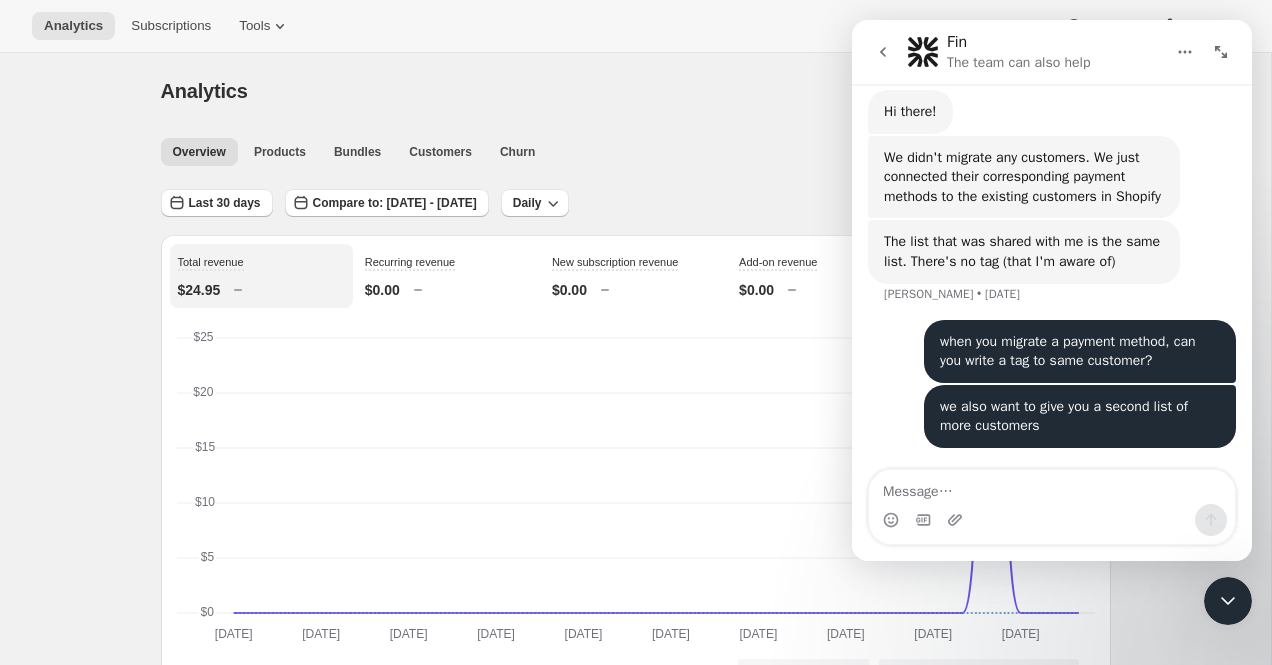 click at bounding box center (1228, 601) 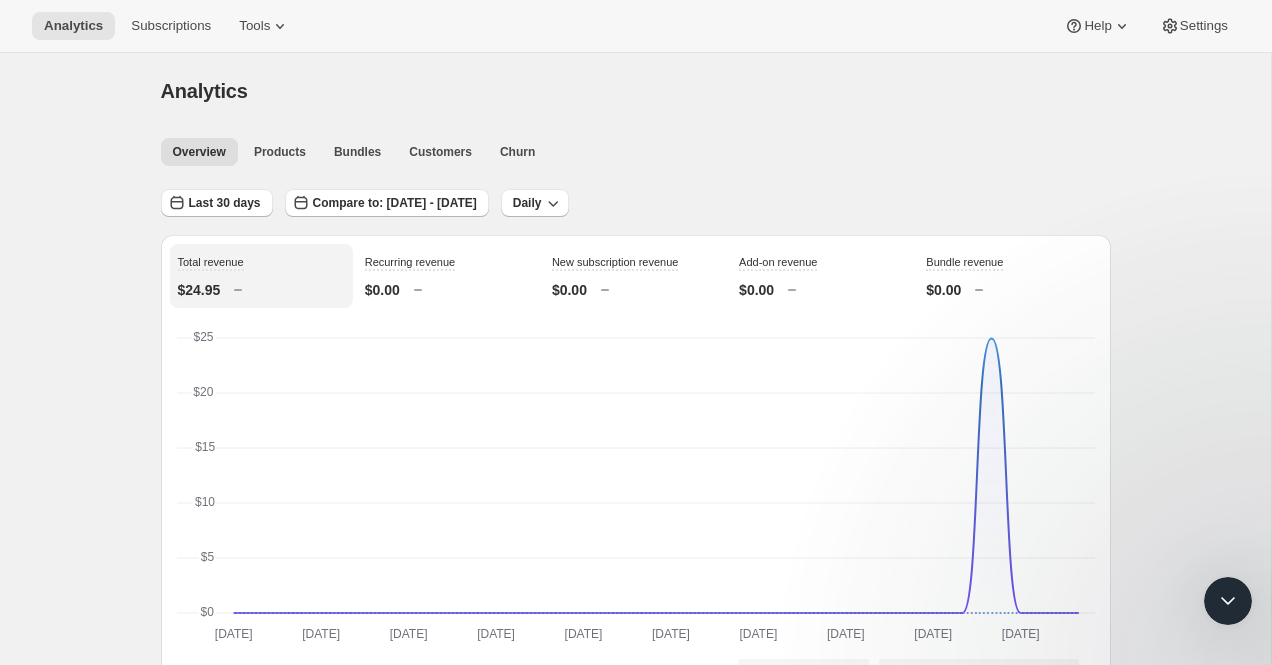 scroll, scrollTop: 0, scrollLeft: 0, axis: both 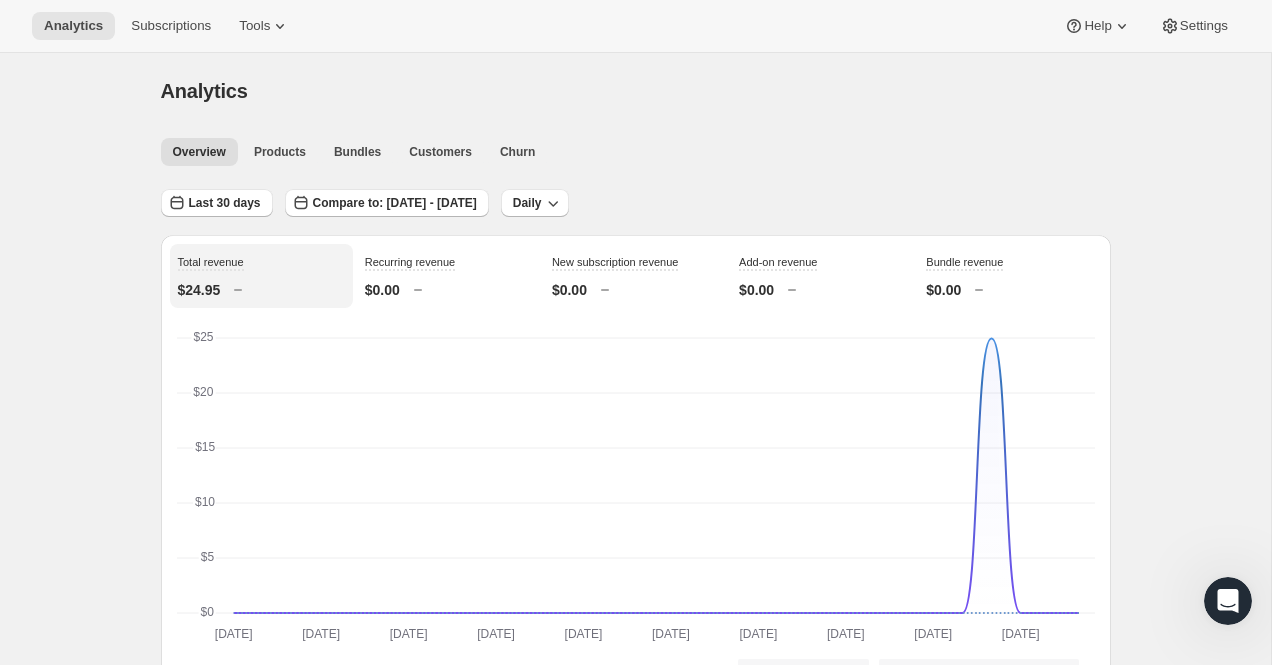 click on "Analytics. This page is ready Analytics Overview Products Bundles Customers Churn More views Overview Products Bundles Customers Churn More views Last 30 days Compare to: [DATE] - [DATE] Daily Total revenue $24.95 Recurring revenue $0.00 New subscription revenue $0.00 Add-on revenue $0.00 Bundle revenue $0.00 [DATE] [DATE] [DATE] [DATE] [DATE] [DATE] [DATE] [DATE] [DATE] [DATE] [DATE] [DATE] [DATE] [DATE] [DATE] [DATE] [DATE] [DATE] [DATE] [DATE] $0 $0 $5 $5 $10 $10 $15 $15 $20 $20 $25 $25 [DATE] [DATE] [DATE] [DATE] [DATE] [DATE] [DATE] [DATE] [DATE] [DATE] [DATE] [DATE] [DATE] [DATE] [DATE] [DATE] [DATE] [DATE] [DATE] [DATE] [DATE] [DATE] [DATE] [DATE] [DATE] [DATE] [DATE] [DATE] [DATE] [DATE] [DATE] - [DATE] $0 $0 $0 $0 $0 $0 $0 $0 $0 $0 $0 $0 $0 $0 $0 $0 $0 $0 $0 $0 $0 $0 $0 $0 $0 $0 0" at bounding box center (636, 1720) 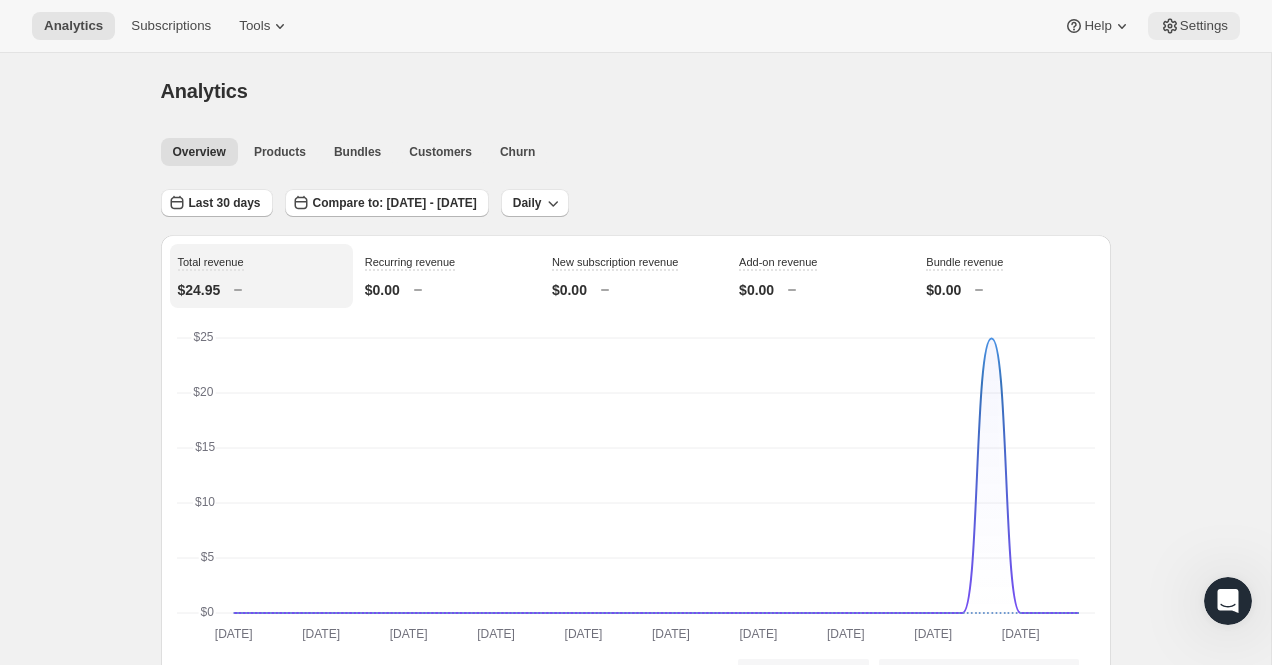 click on "Settings" at bounding box center (1204, 26) 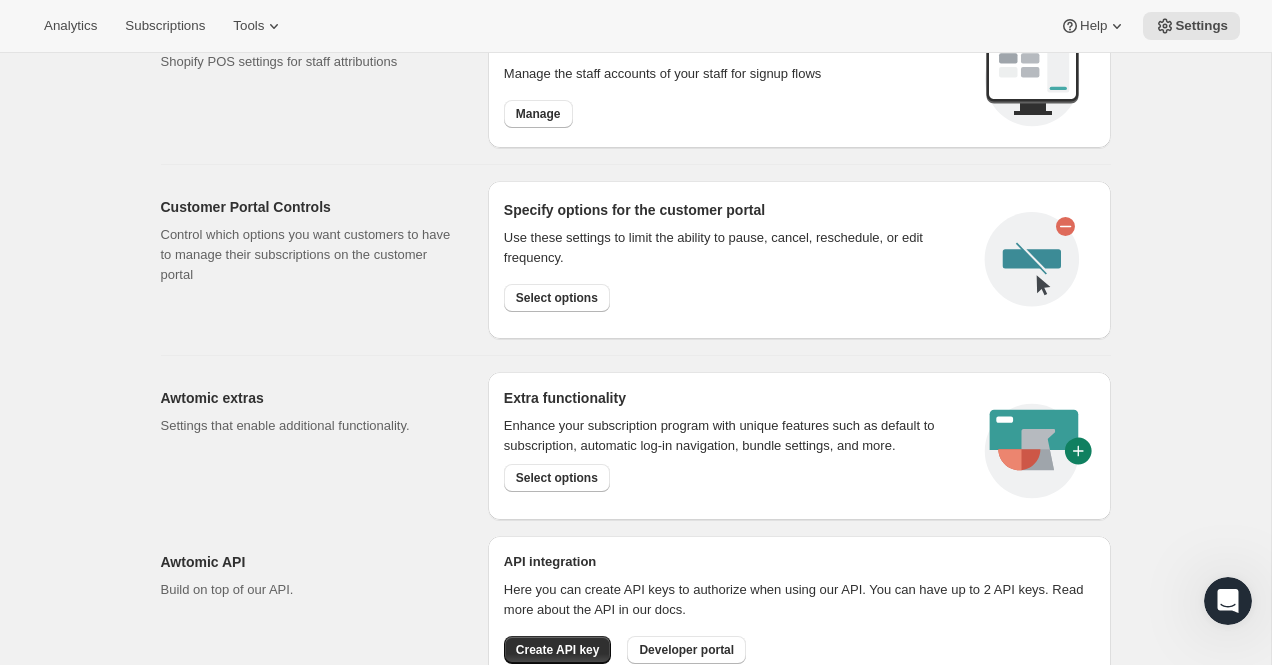 scroll, scrollTop: 975, scrollLeft: 0, axis: vertical 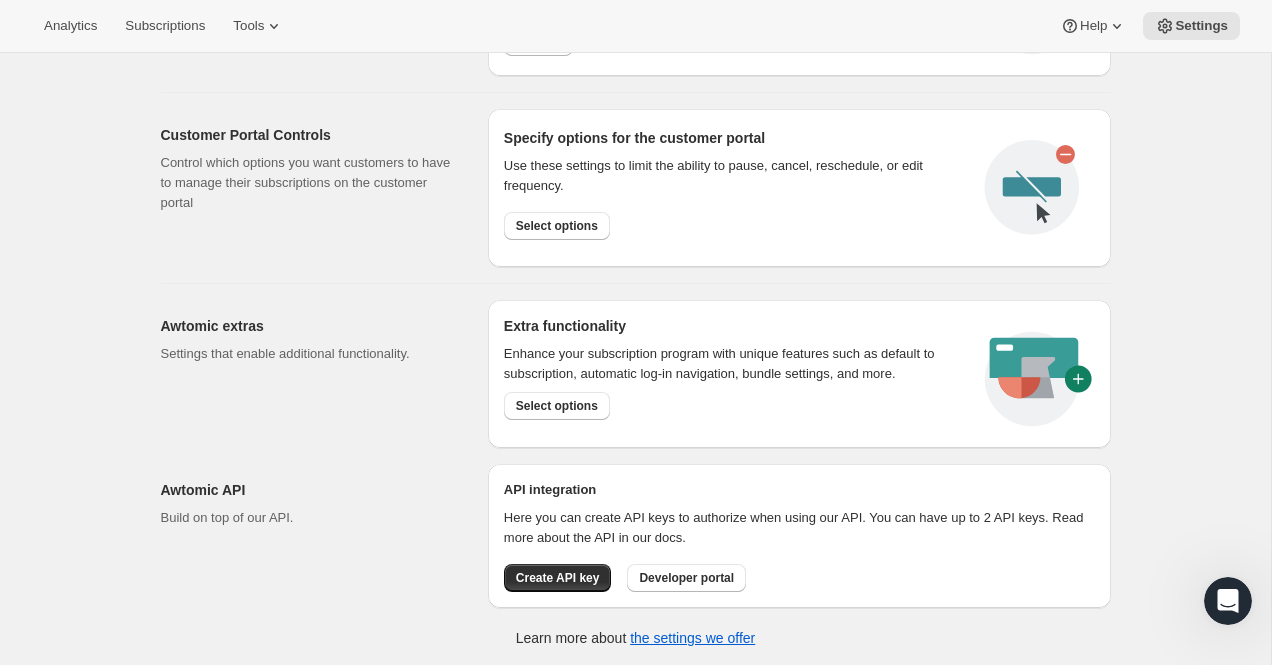 click on "Awtomic extras Settings that enable additional functionality. Extra functionality Enhance your subscription program with unique features such as default to subscription, automatic log-in navigation, bundle settings, and more. Select options" at bounding box center (628, 366) 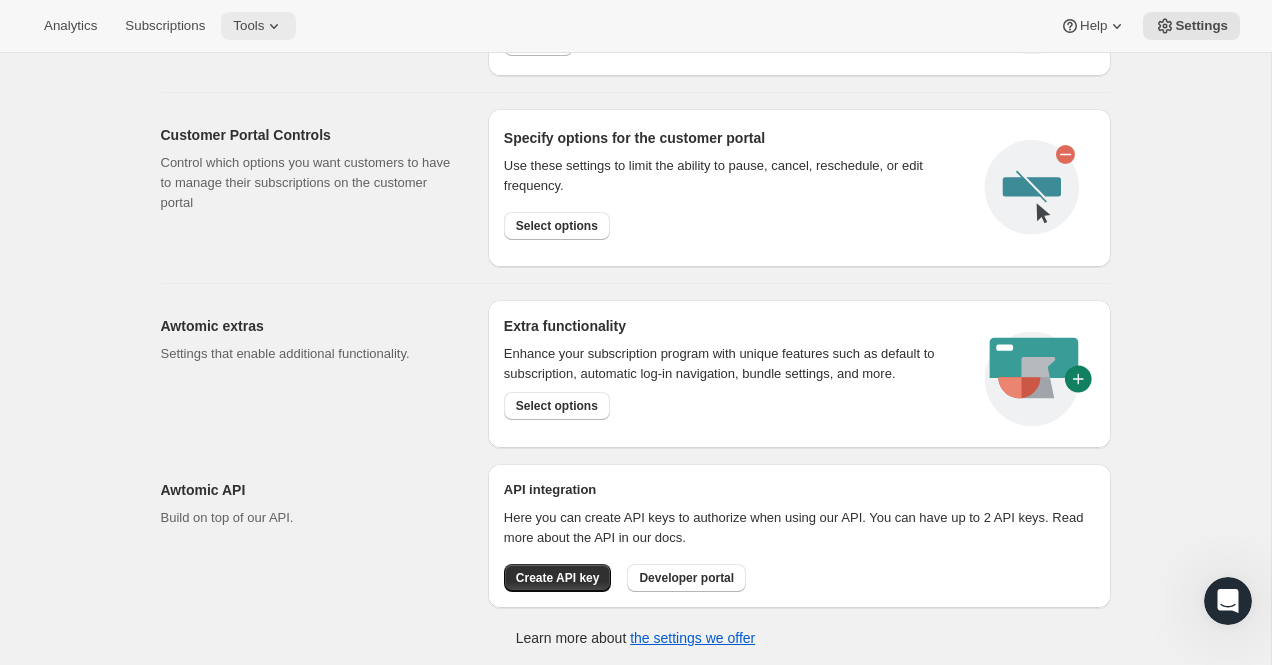 click 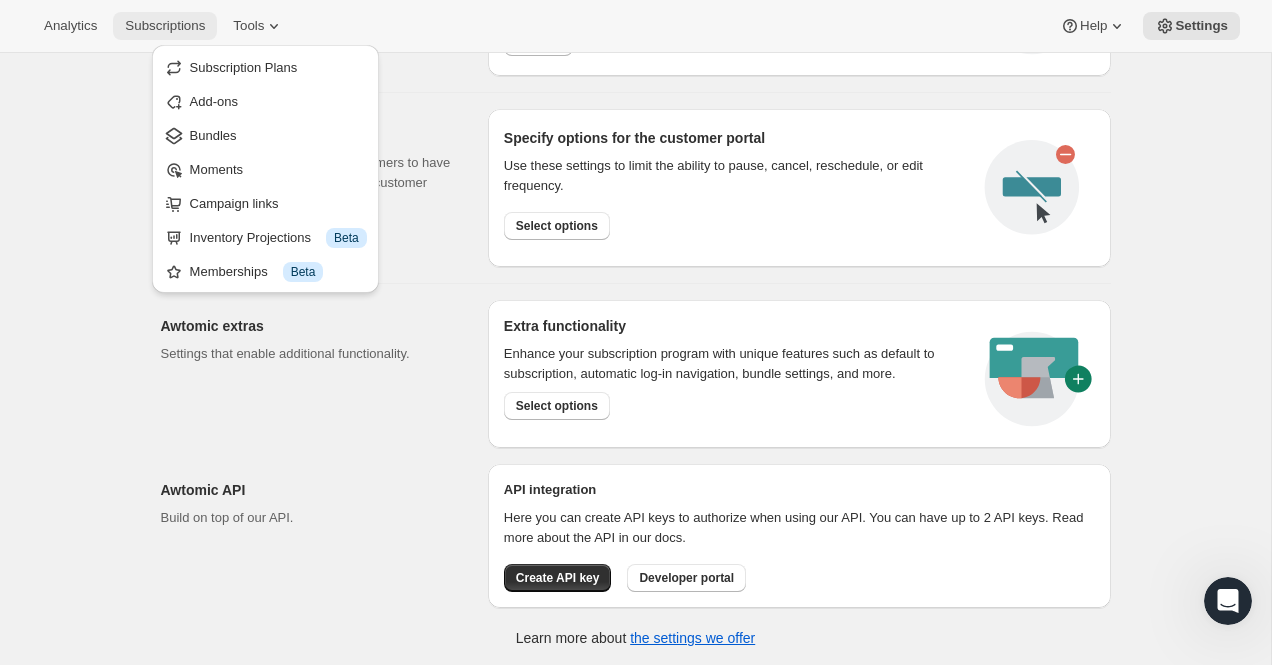 click on "Subscriptions" at bounding box center (165, 26) 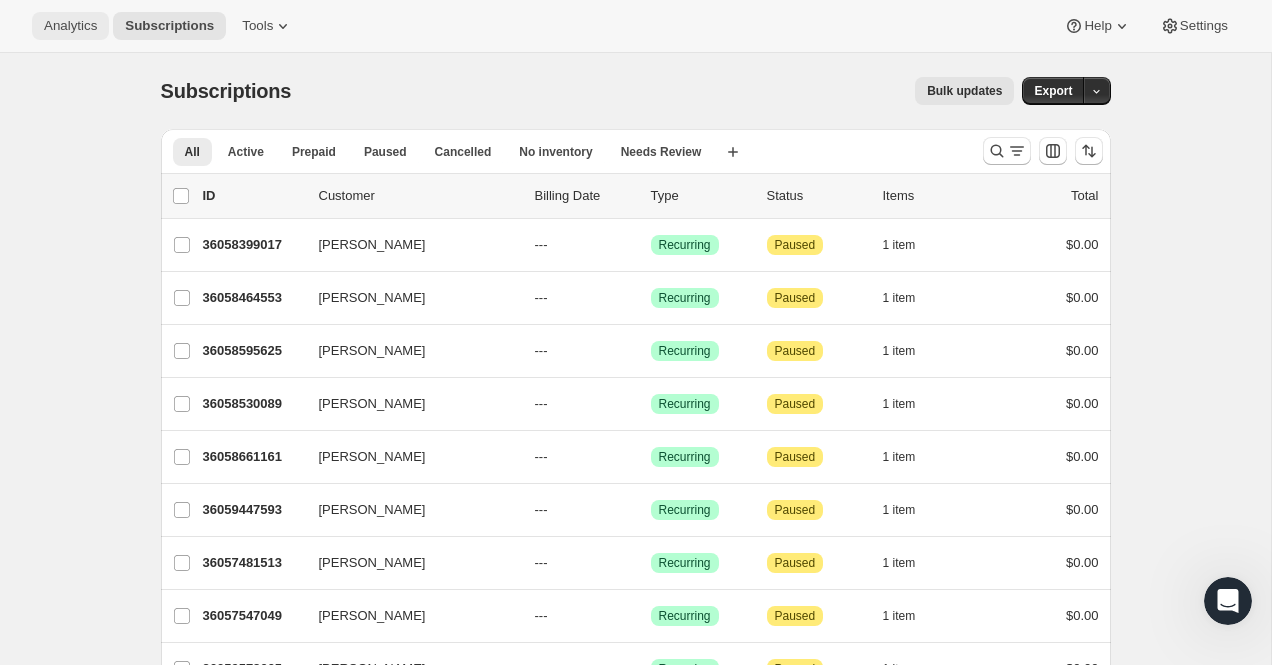 click on "Analytics" at bounding box center (70, 26) 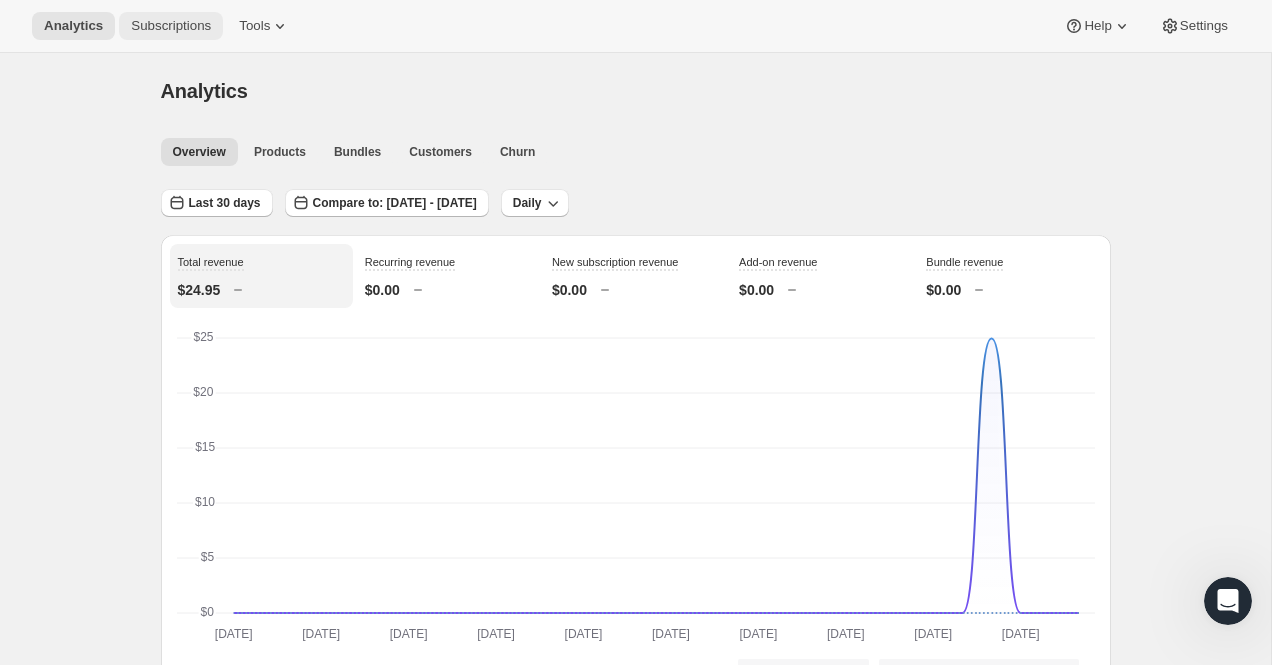 click on "Subscriptions" at bounding box center (171, 26) 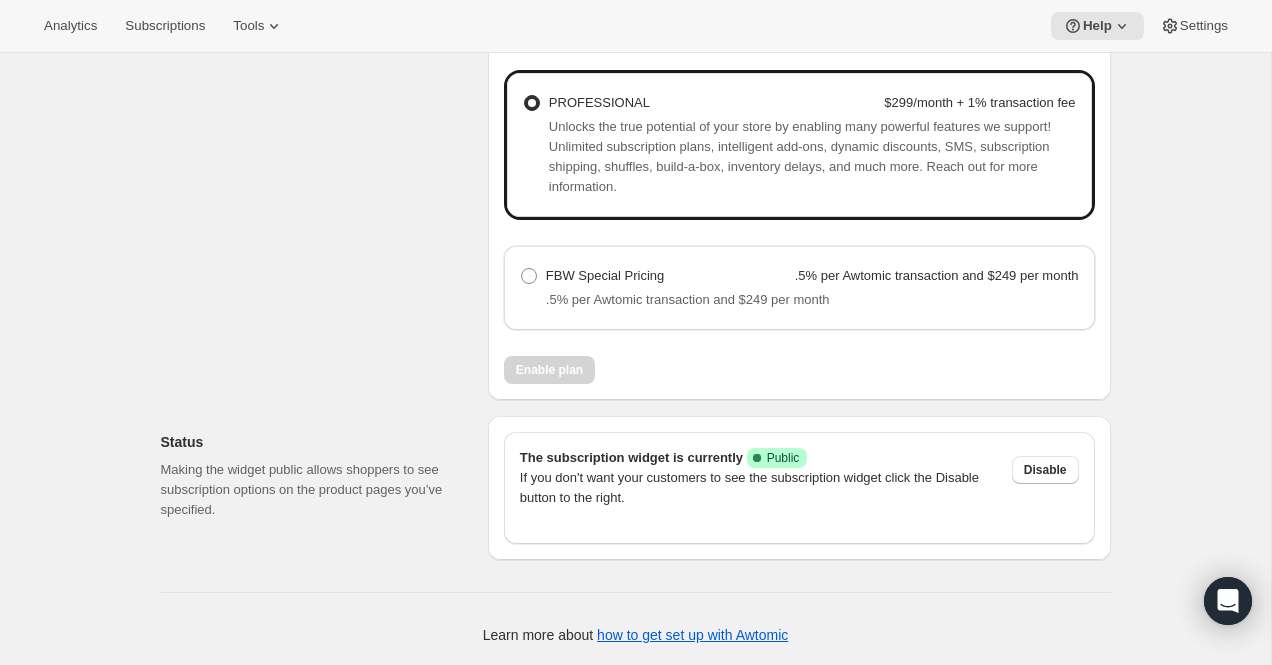 scroll, scrollTop: 1660, scrollLeft: 0, axis: vertical 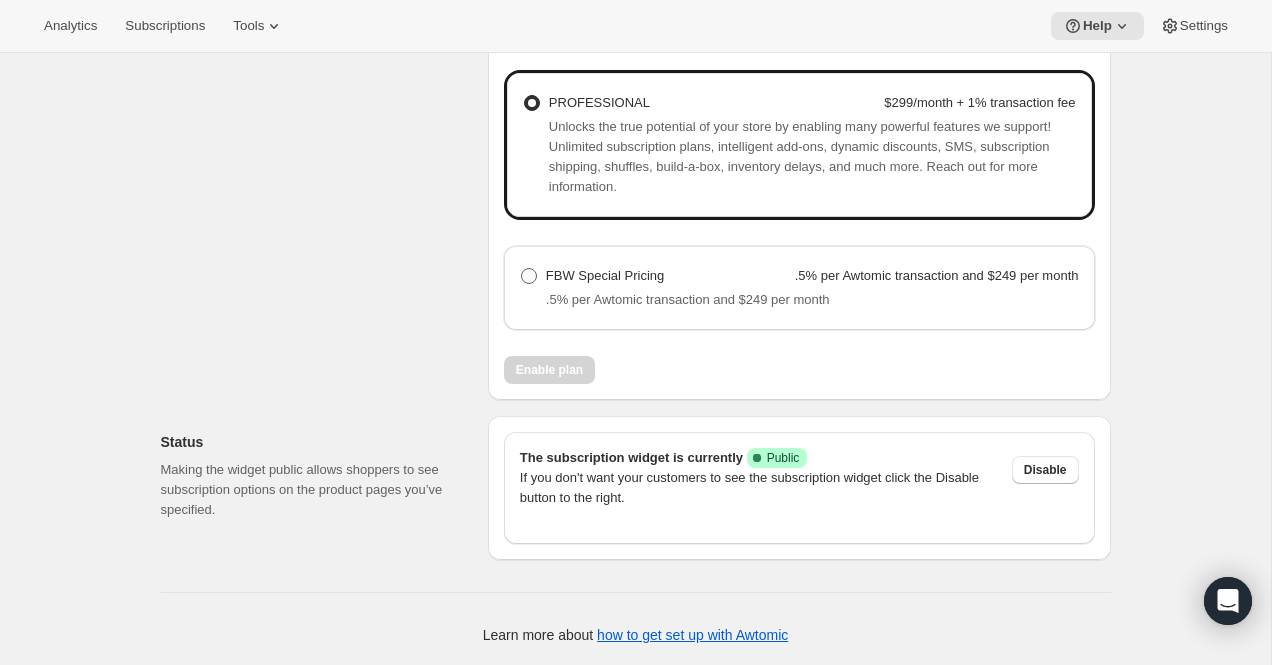 click at bounding box center [529, 276] 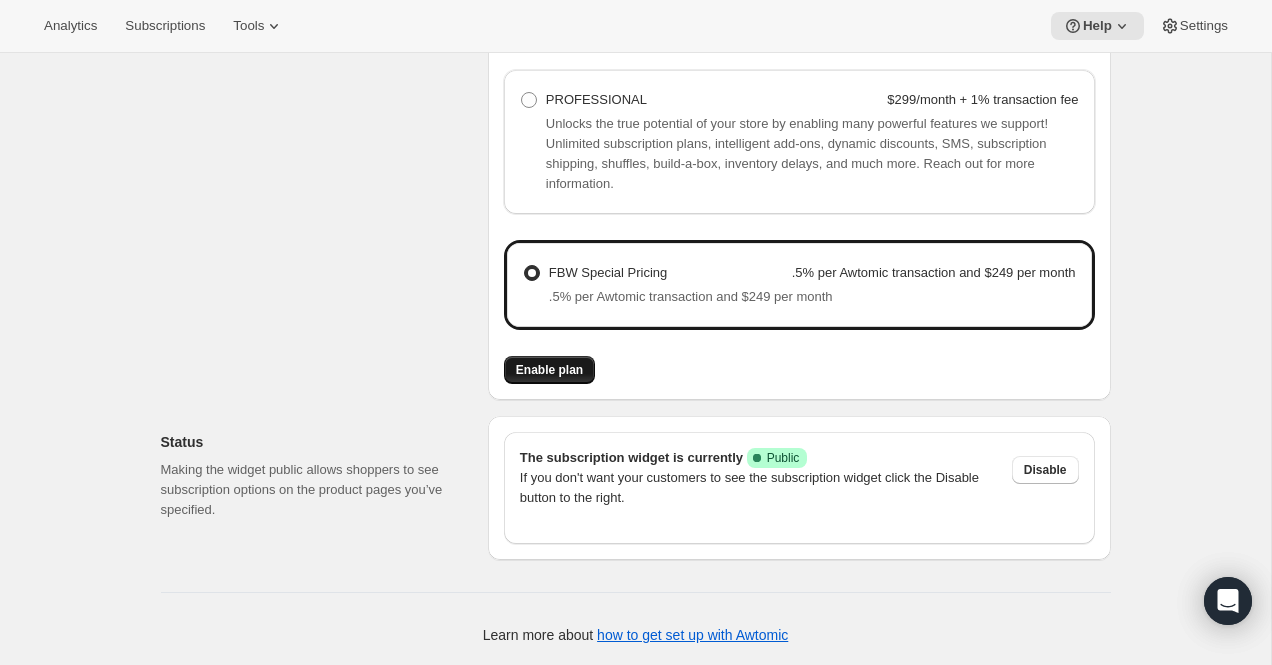 click on "Enable plan" at bounding box center [549, 370] 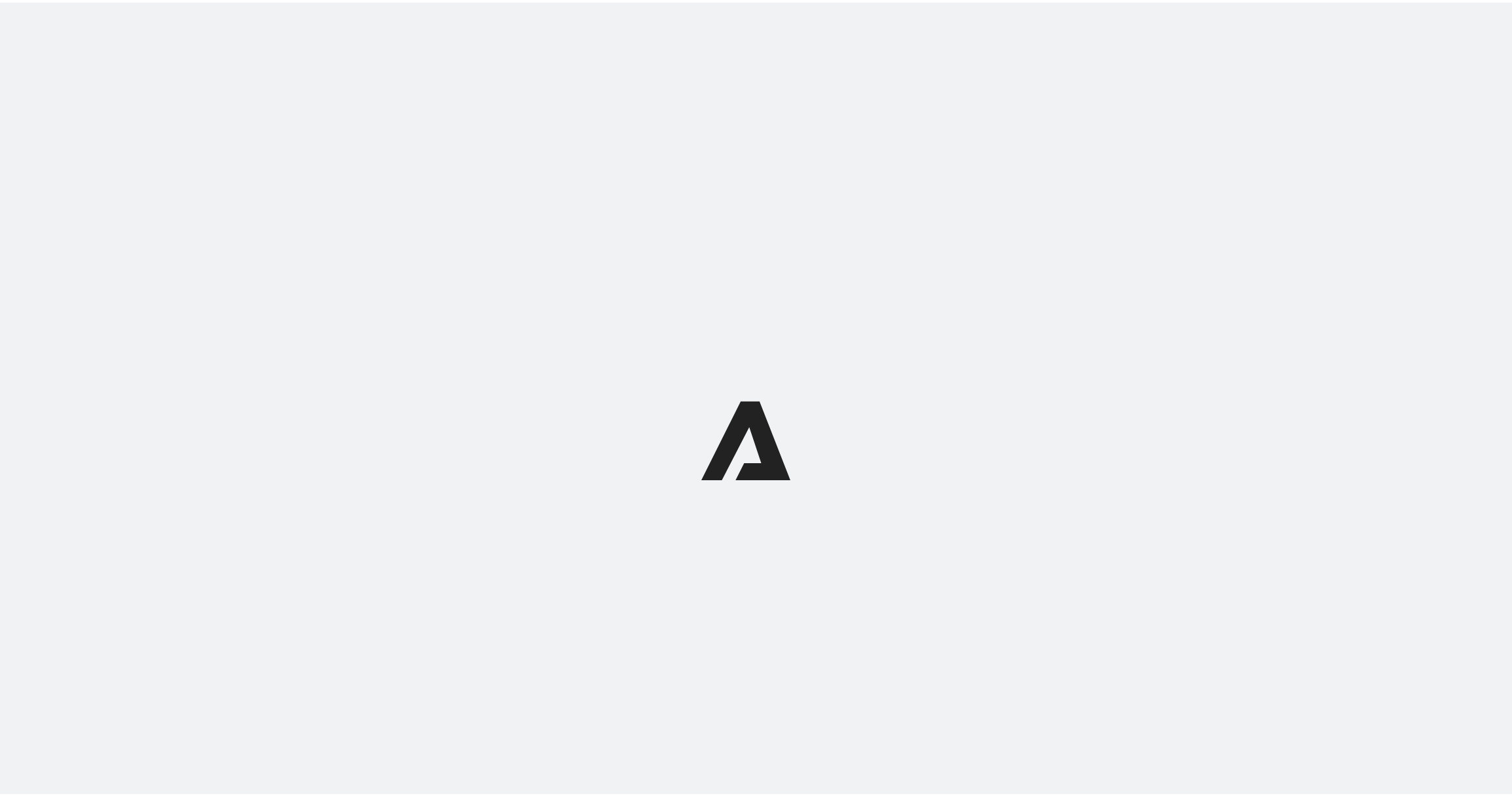 scroll, scrollTop: 0, scrollLeft: 0, axis: both 